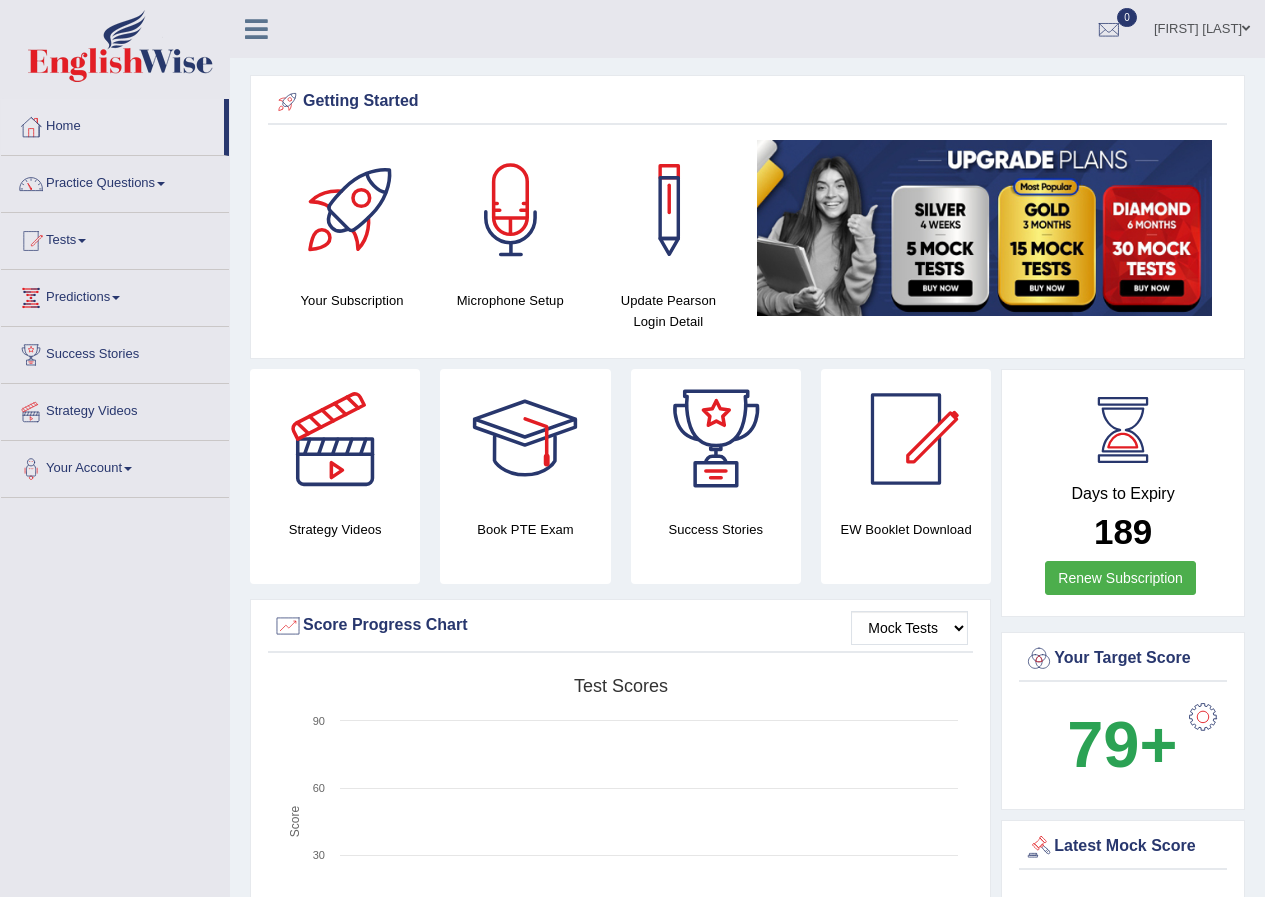 scroll, scrollTop: 0, scrollLeft: 0, axis: both 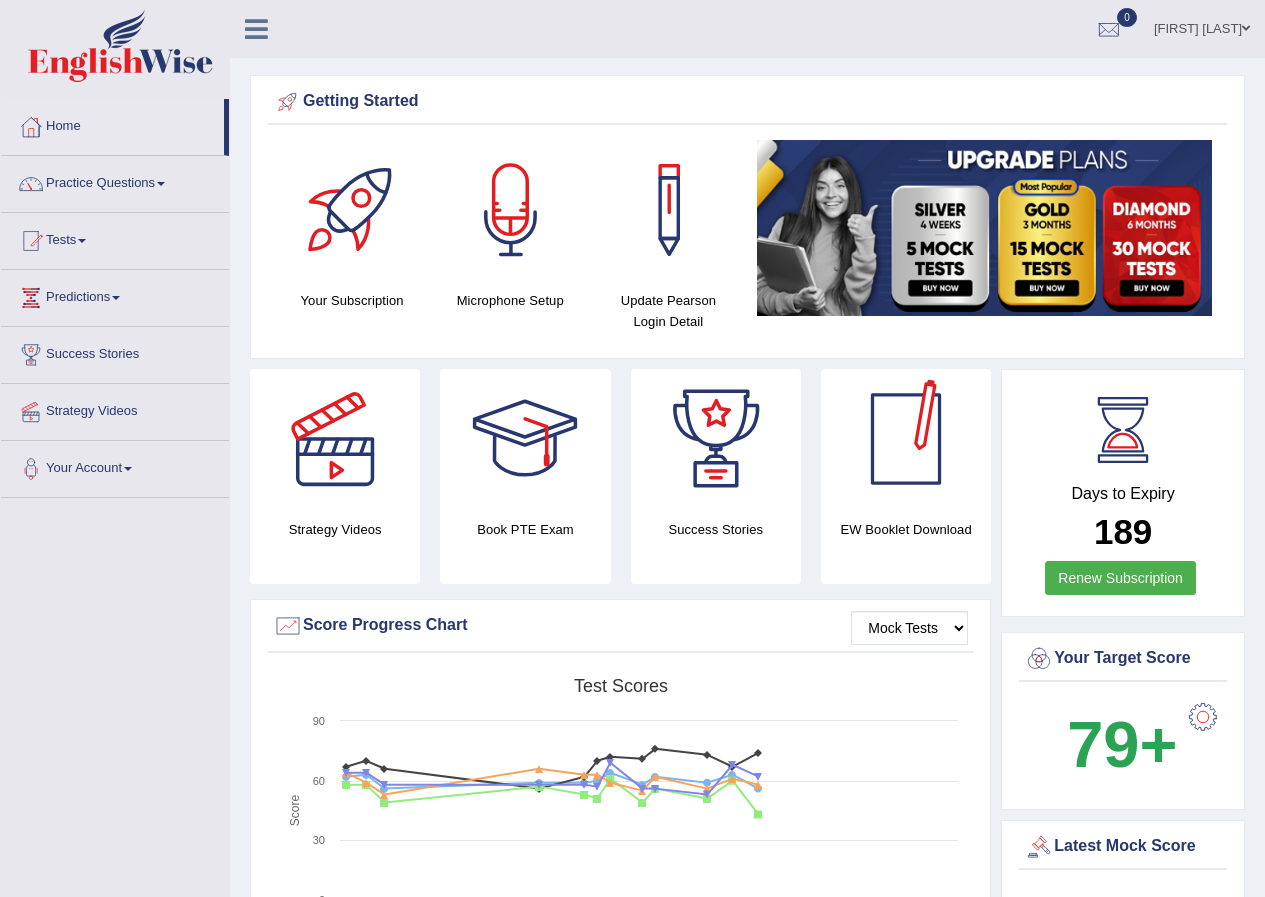 click on "Parwin Mohammadi" at bounding box center [1202, 26] 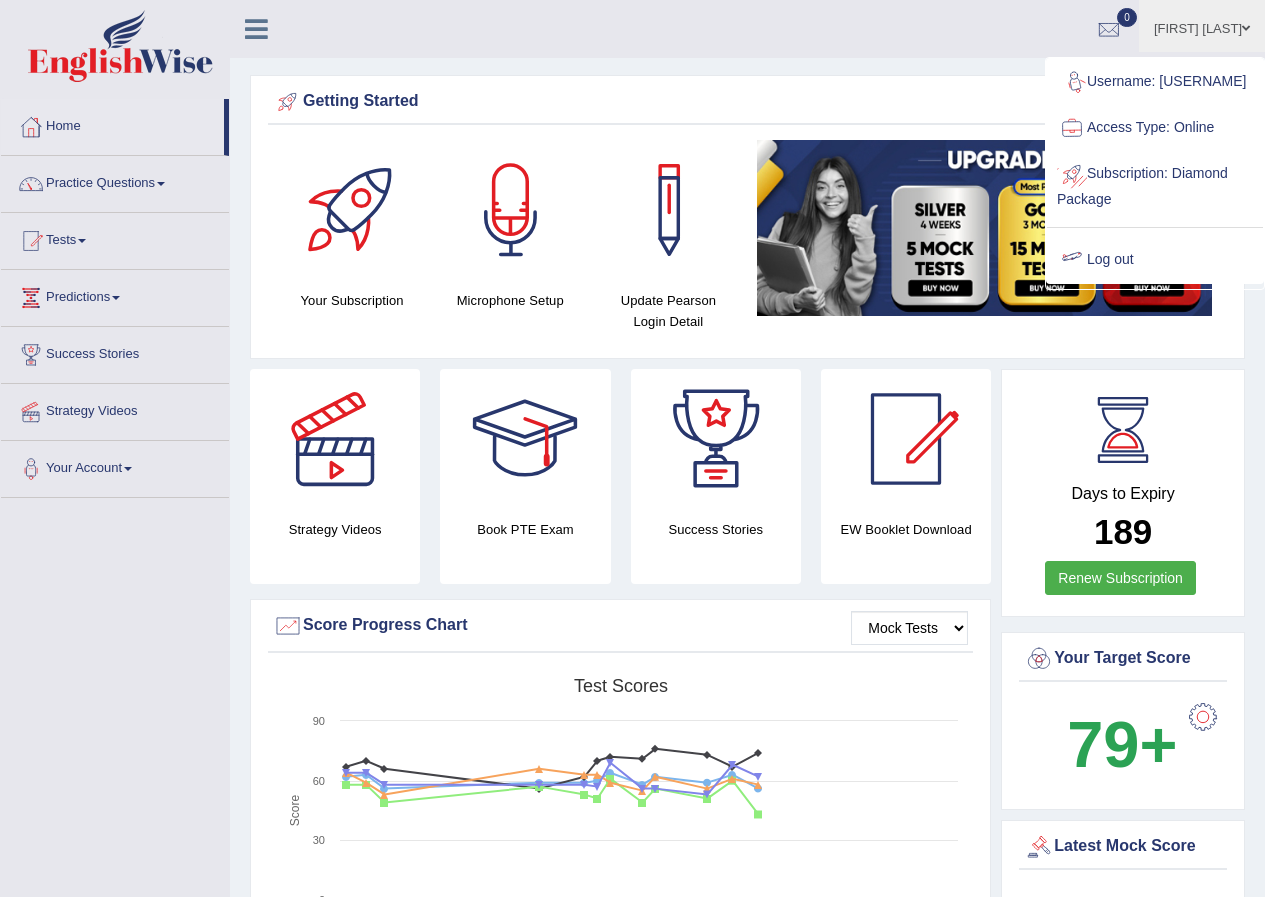 click on "Log out" at bounding box center [1155, 260] 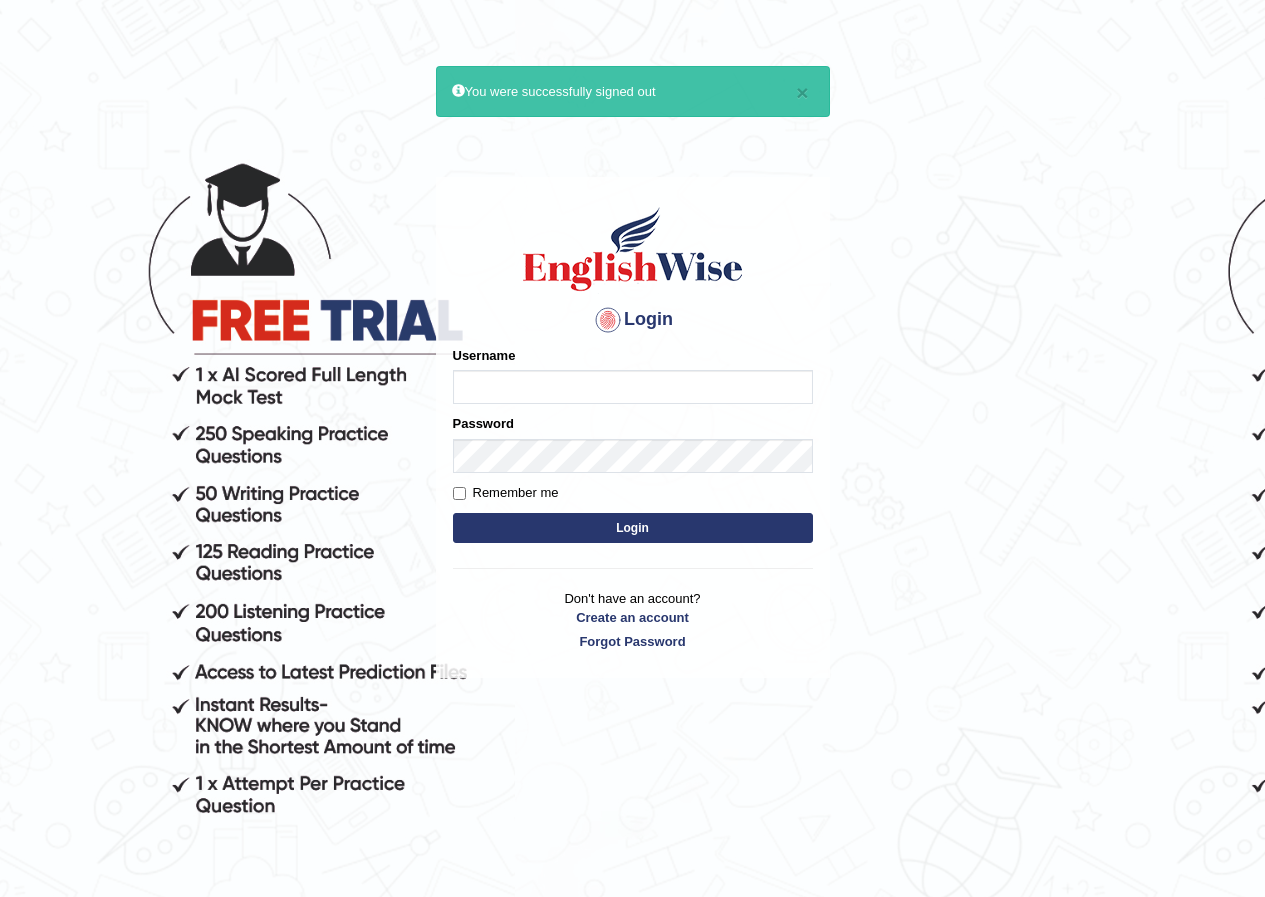 scroll, scrollTop: 0, scrollLeft: 0, axis: both 